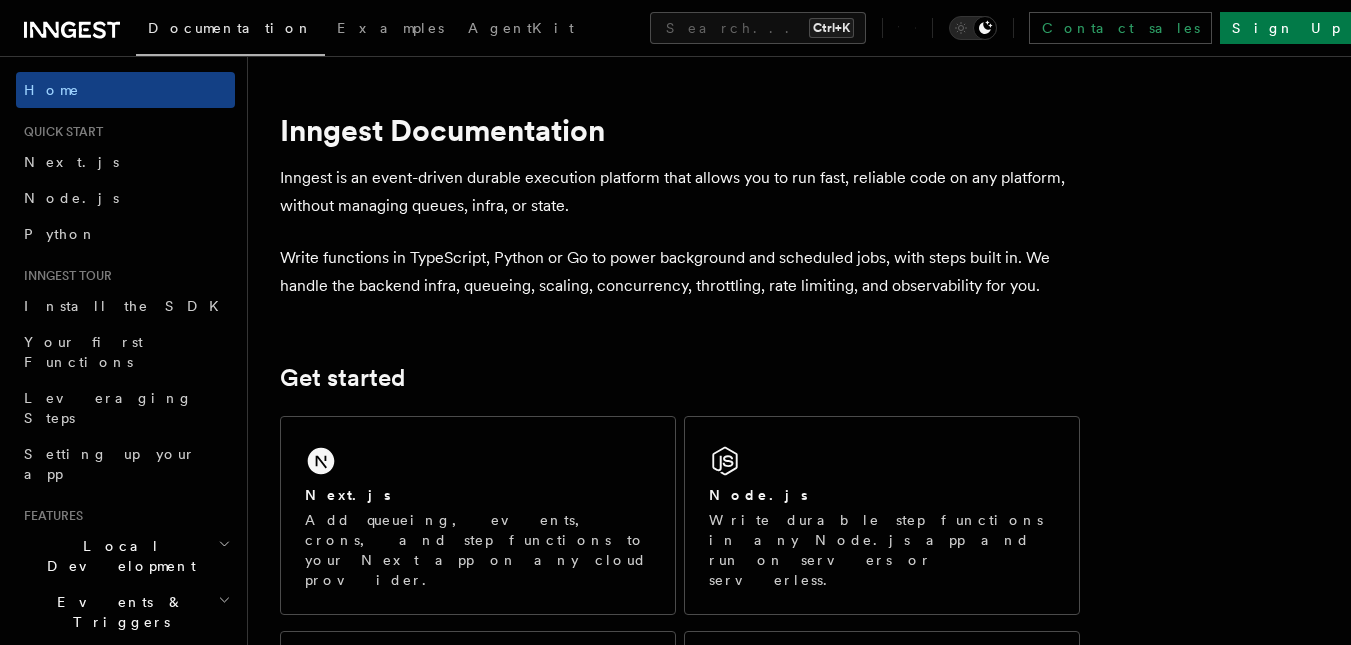 scroll, scrollTop: 667, scrollLeft: 0, axis: vertical 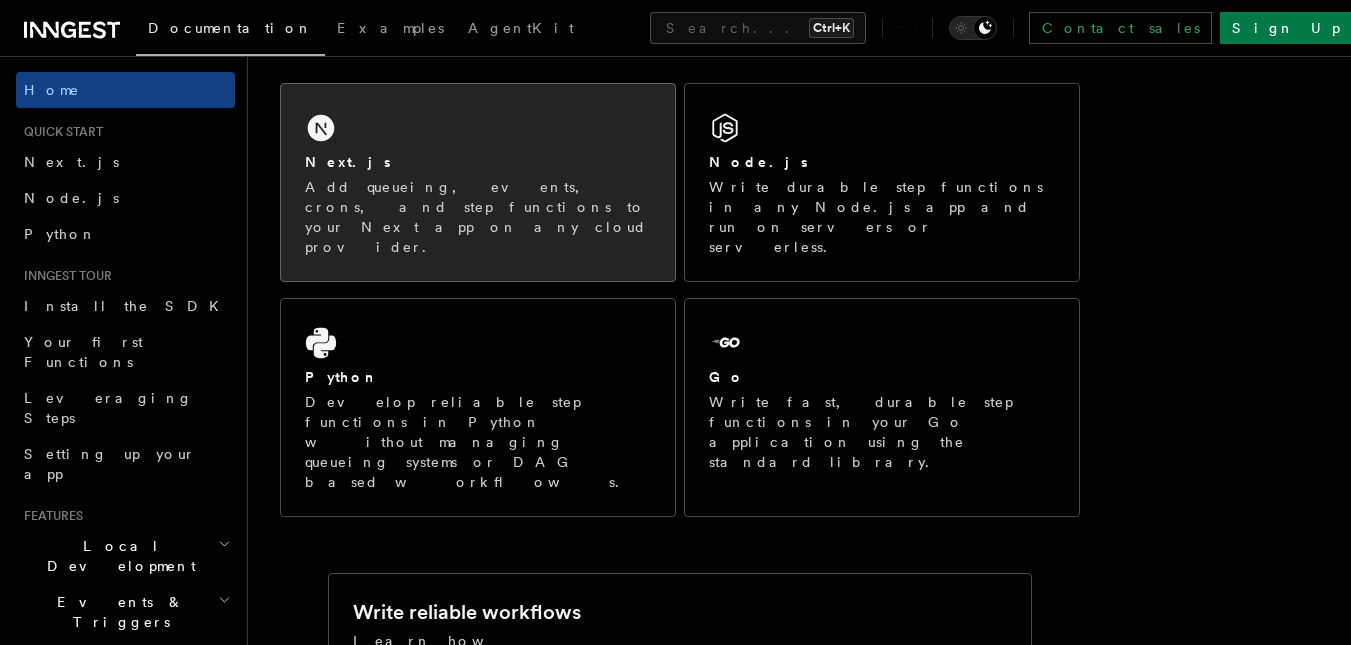 click on "Add queueing, events, crons, and step functions to your Next app on any cloud provider." at bounding box center (478, 217) 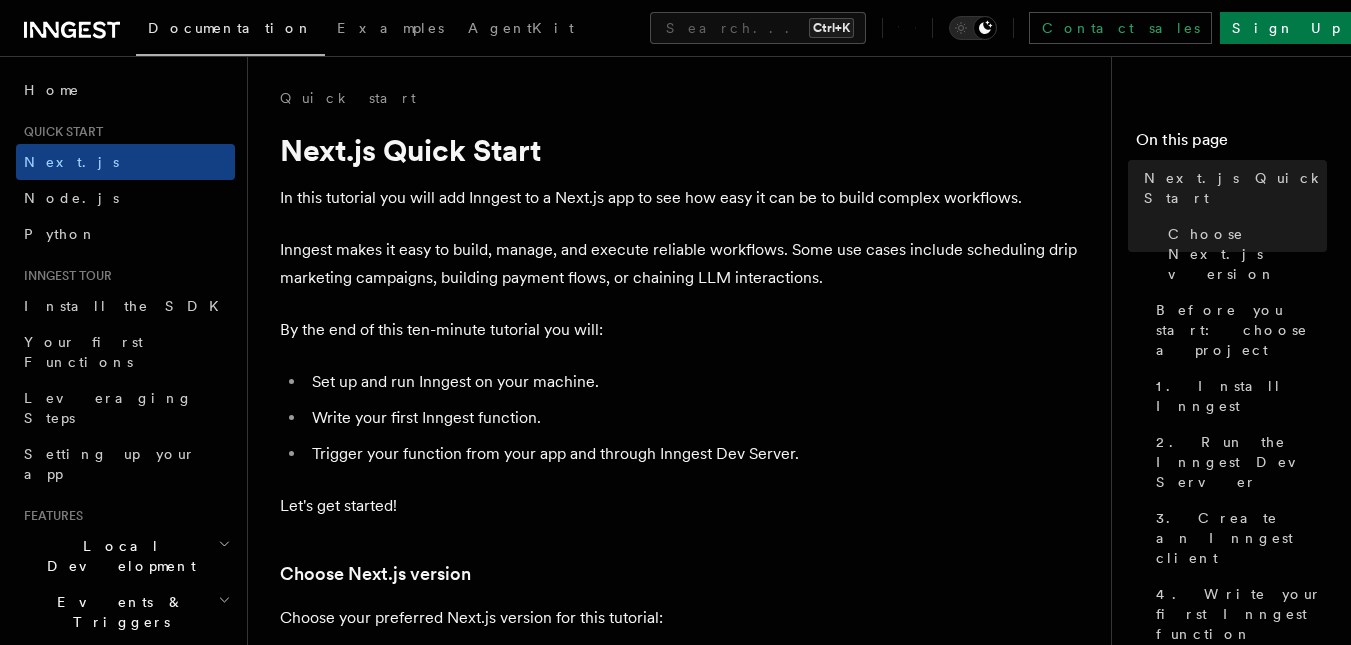 scroll, scrollTop: 0, scrollLeft: 0, axis: both 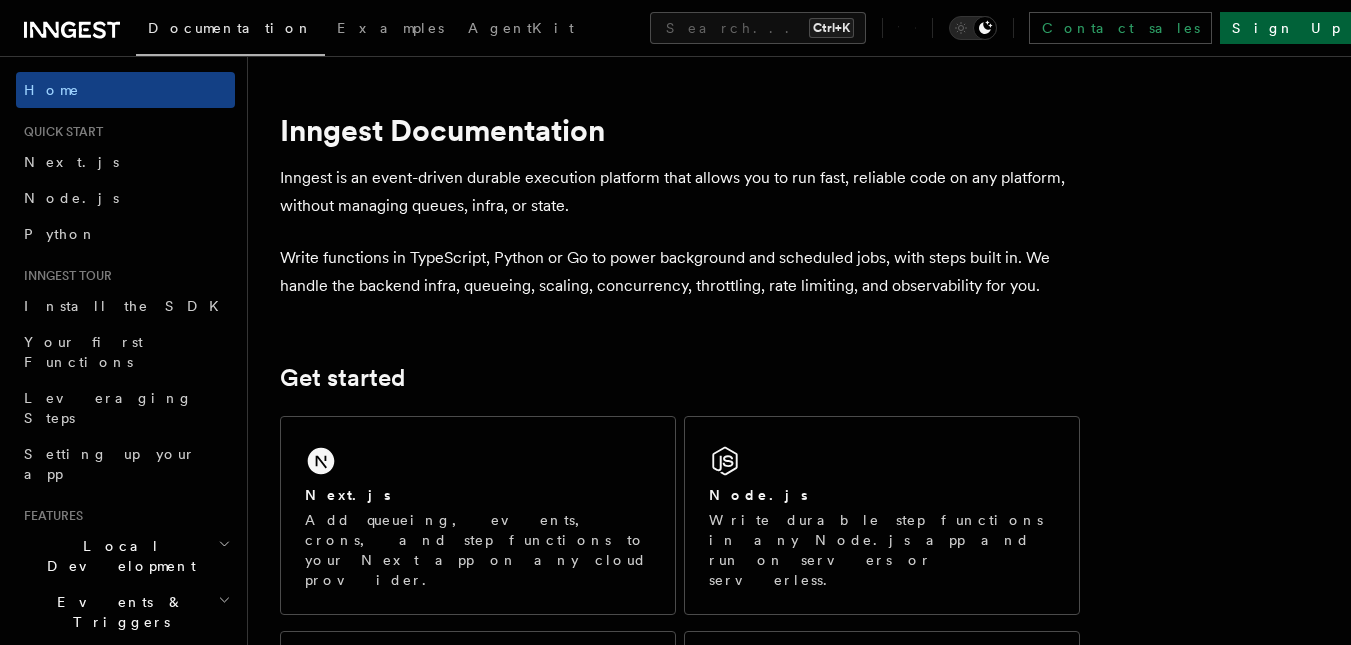 click on "Sign Up" at bounding box center [1286, 28] 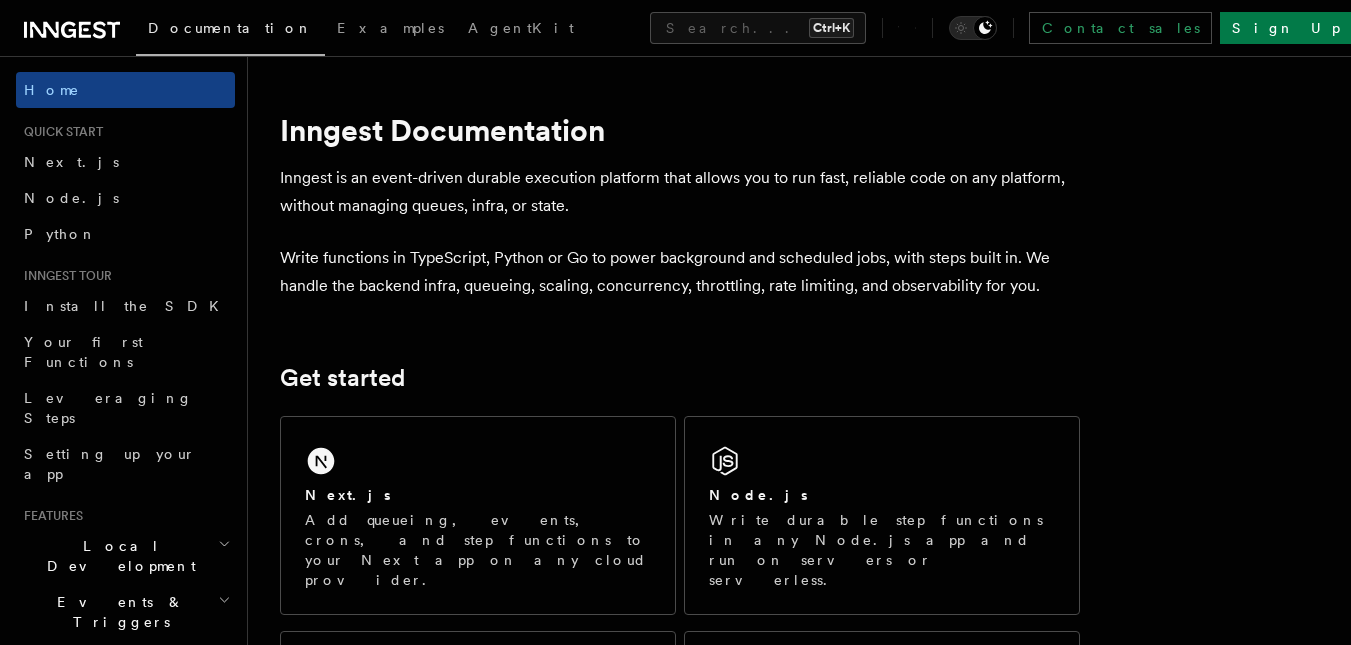 scroll, scrollTop: 0, scrollLeft: 0, axis: both 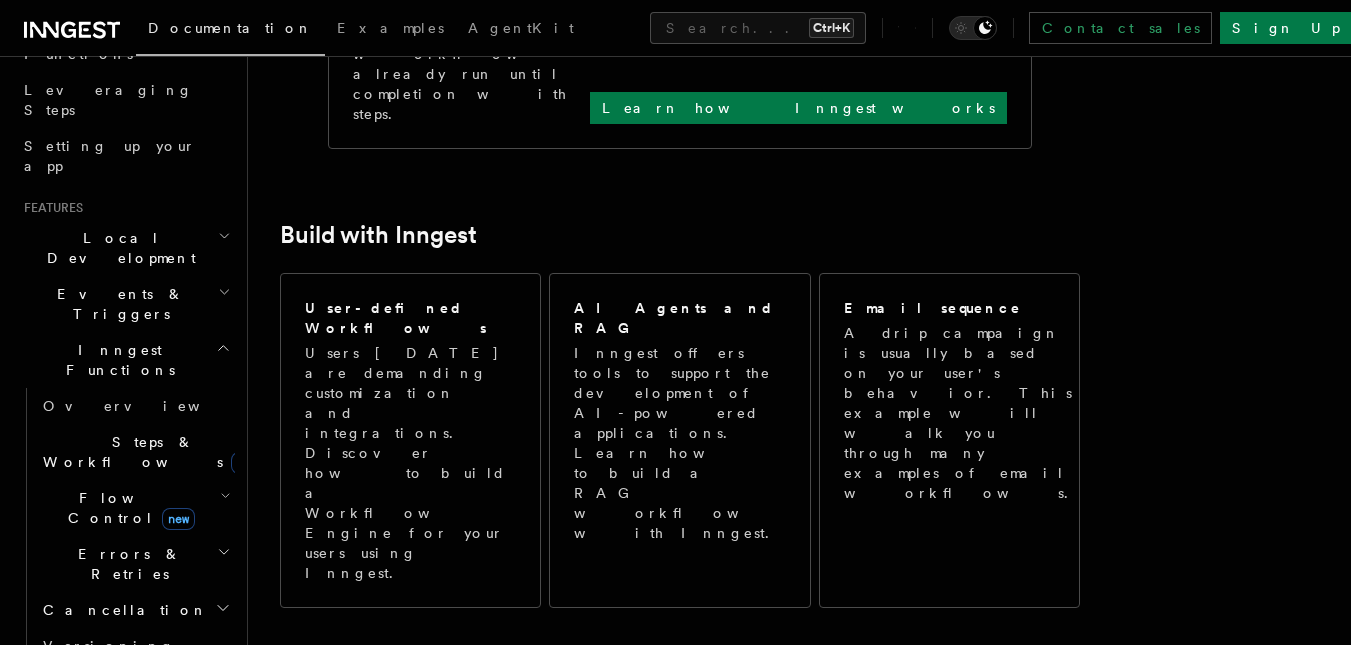 click 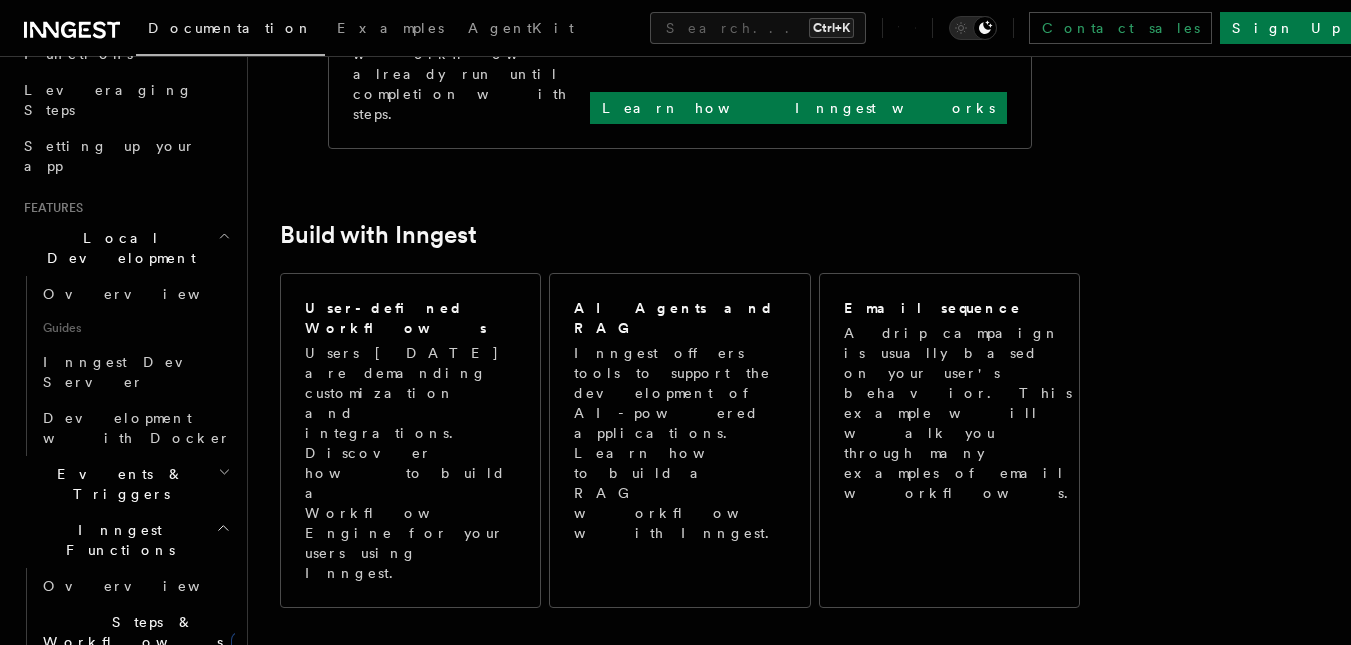 click 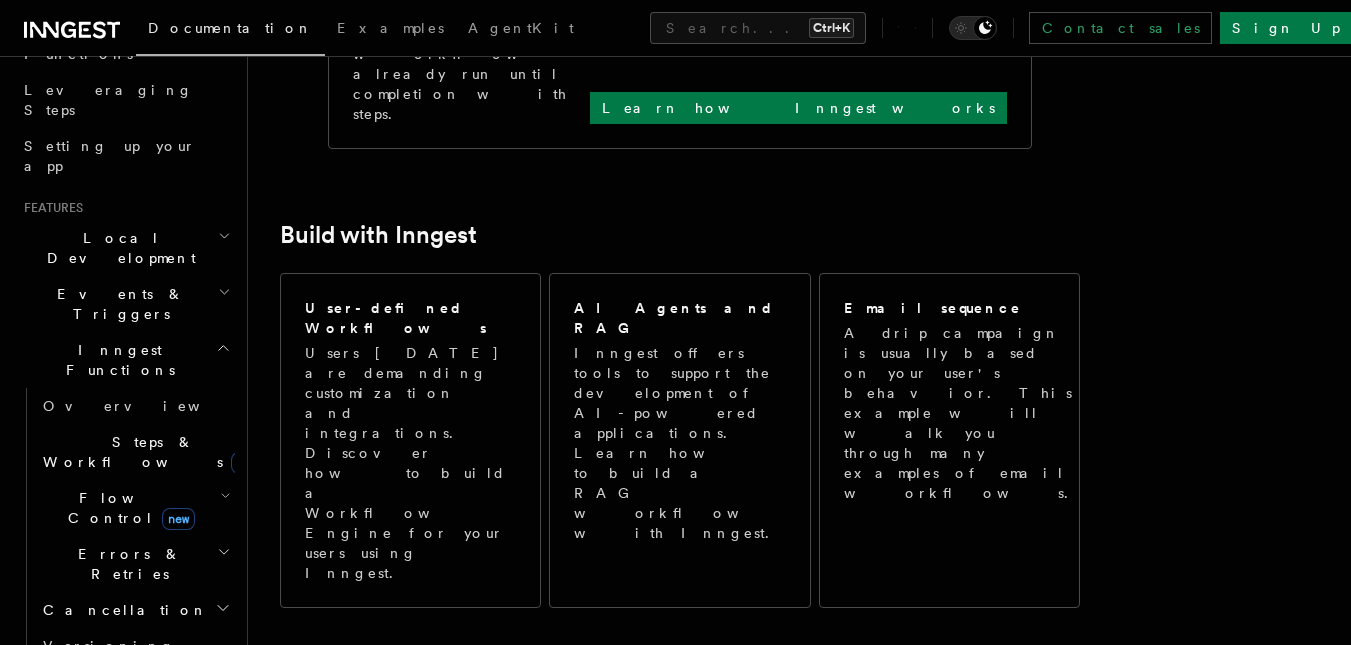 click on "Inngest Functions" at bounding box center (125, 360) 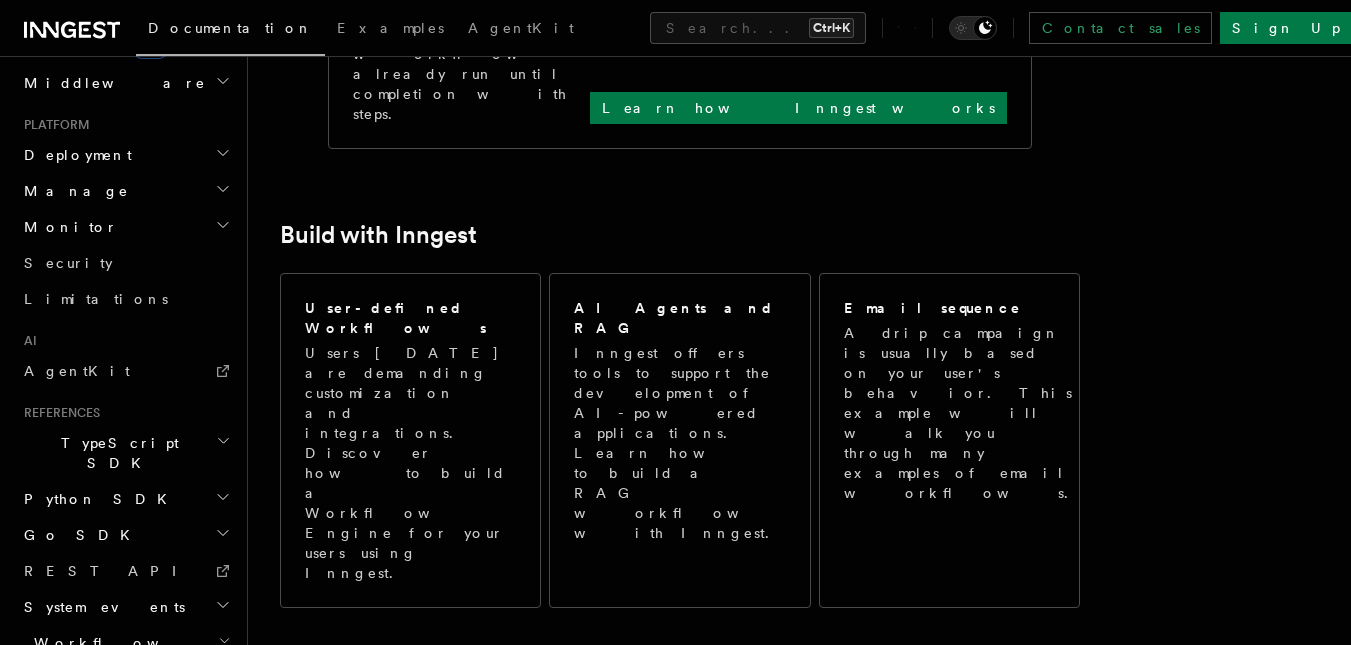 scroll, scrollTop: 703, scrollLeft: 0, axis: vertical 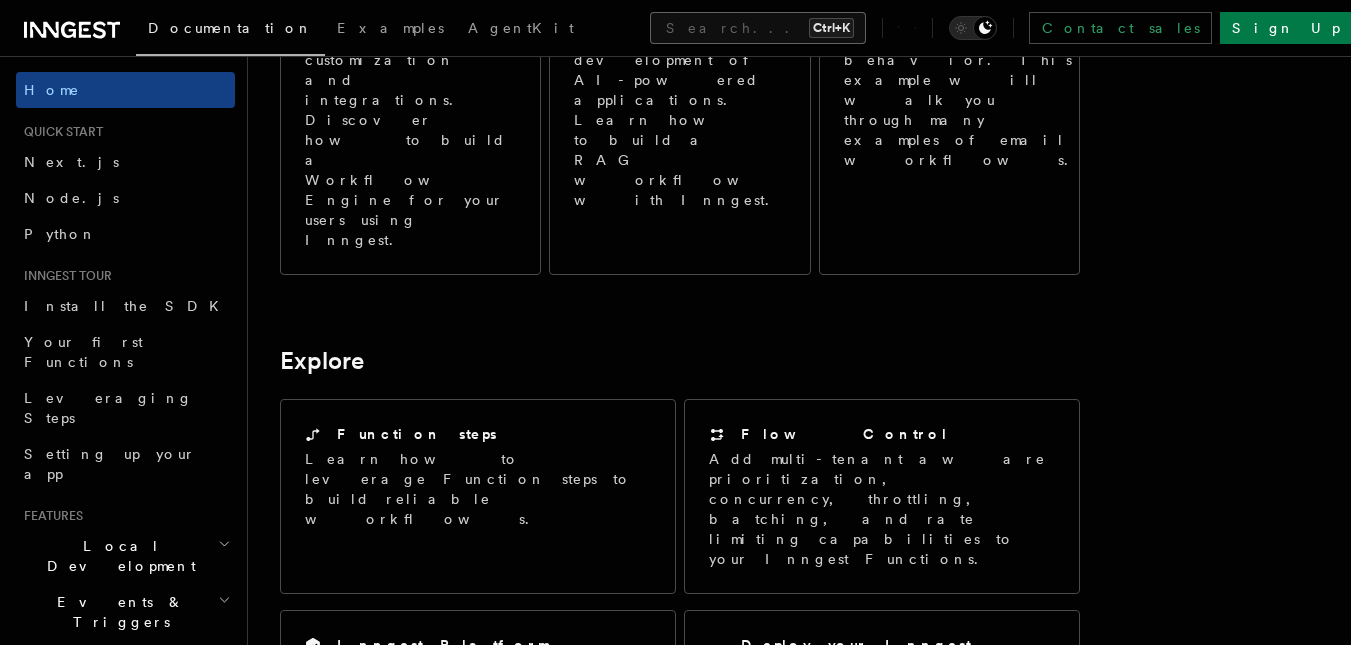 click on "Search... Ctrl+K" at bounding box center (758, 28) 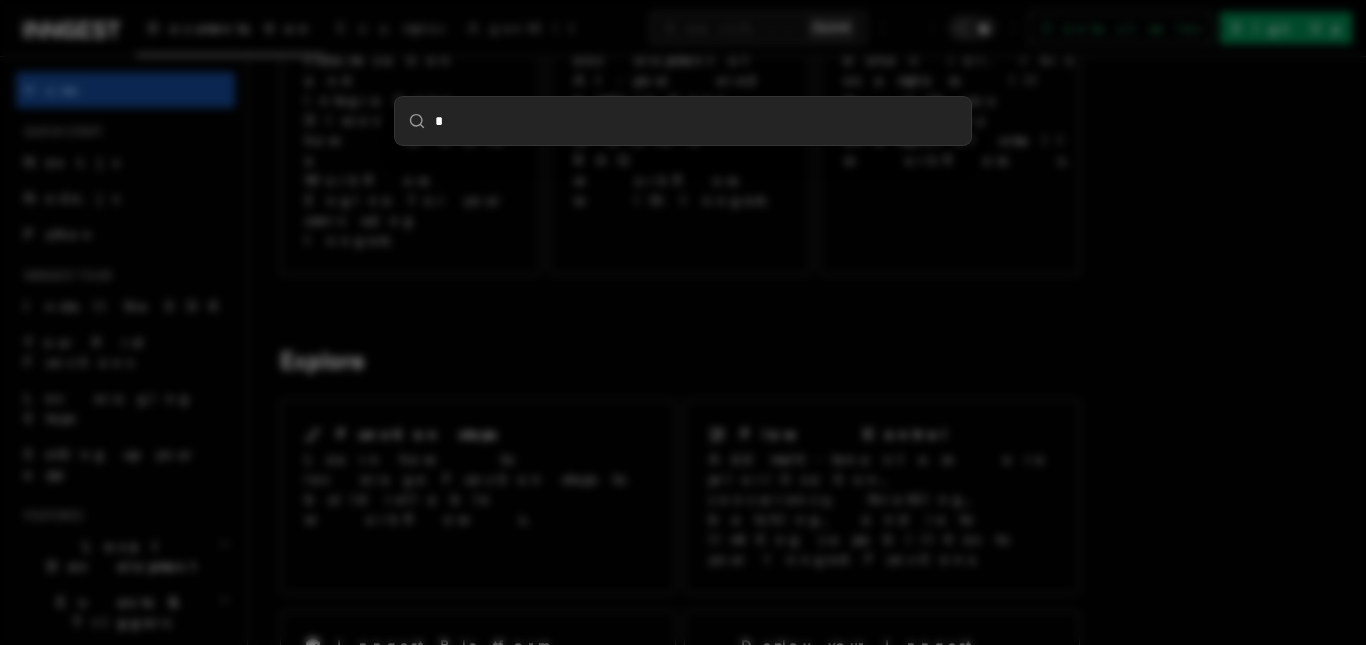 type on "**" 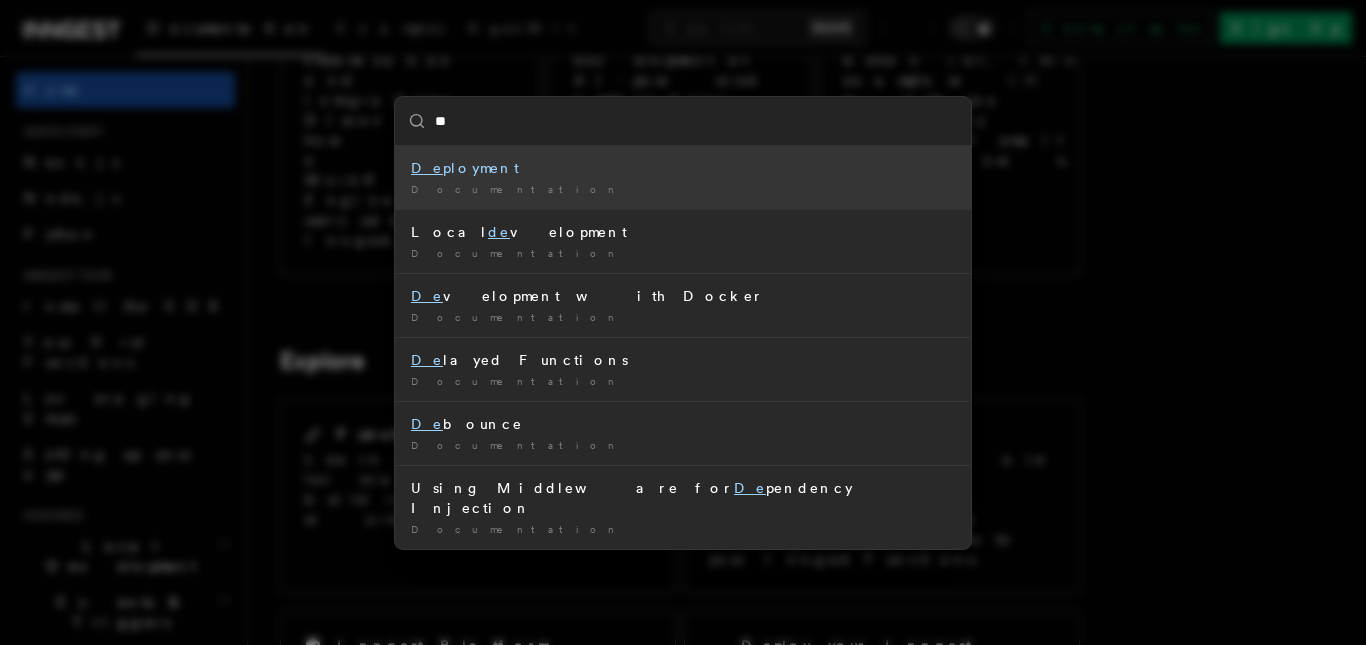 type 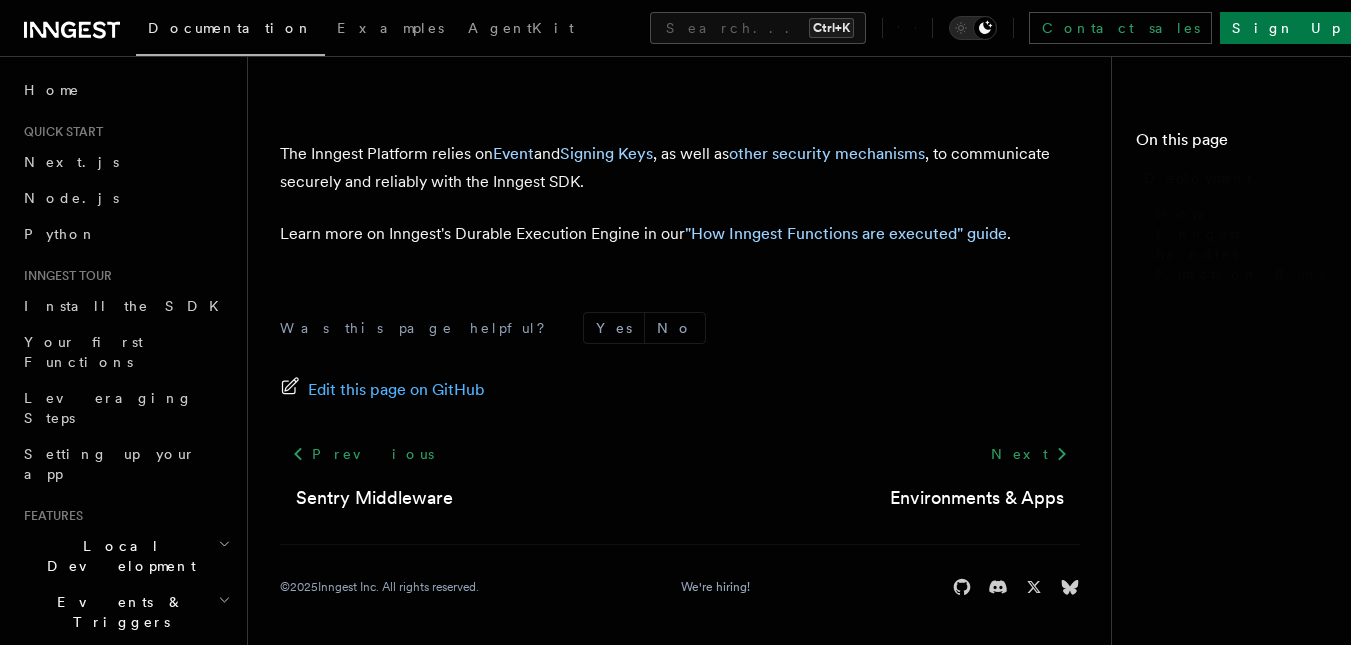scroll, scrollTop: 0, scrollLeft: 0, axis: both 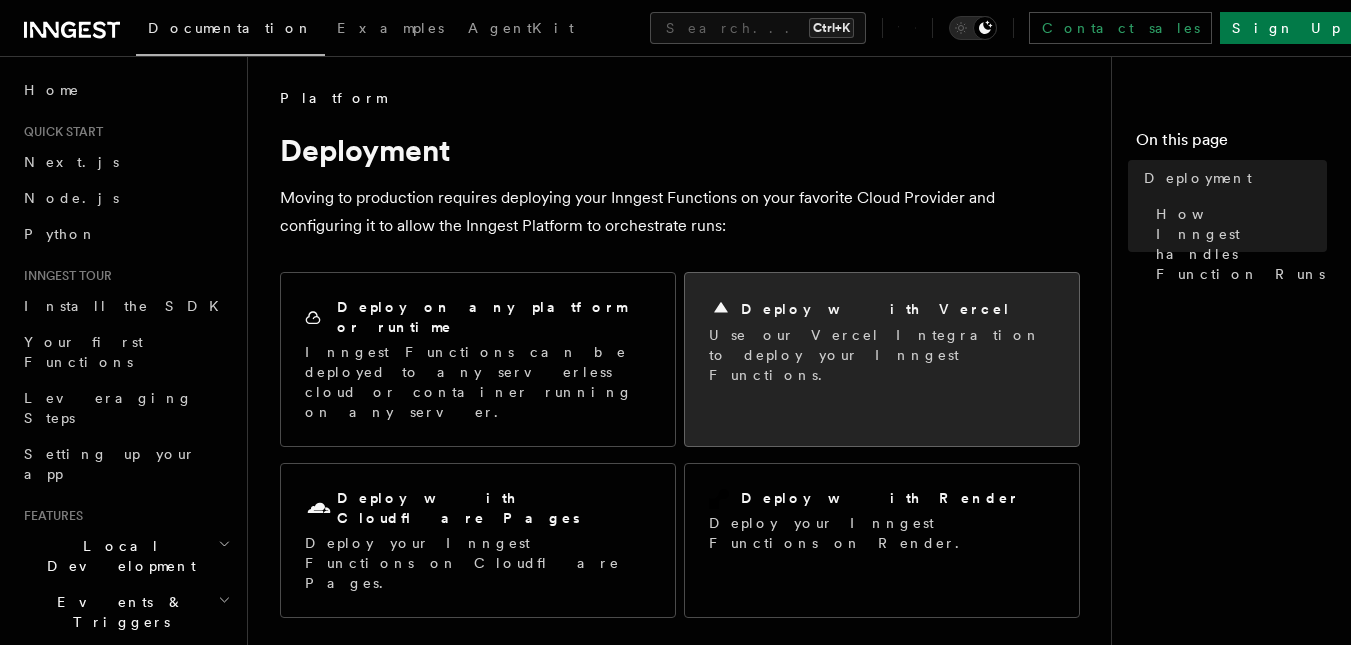 click on "Use our Vercel Integration to deploy your Inngest Functions." at bounding box center [882, 355] 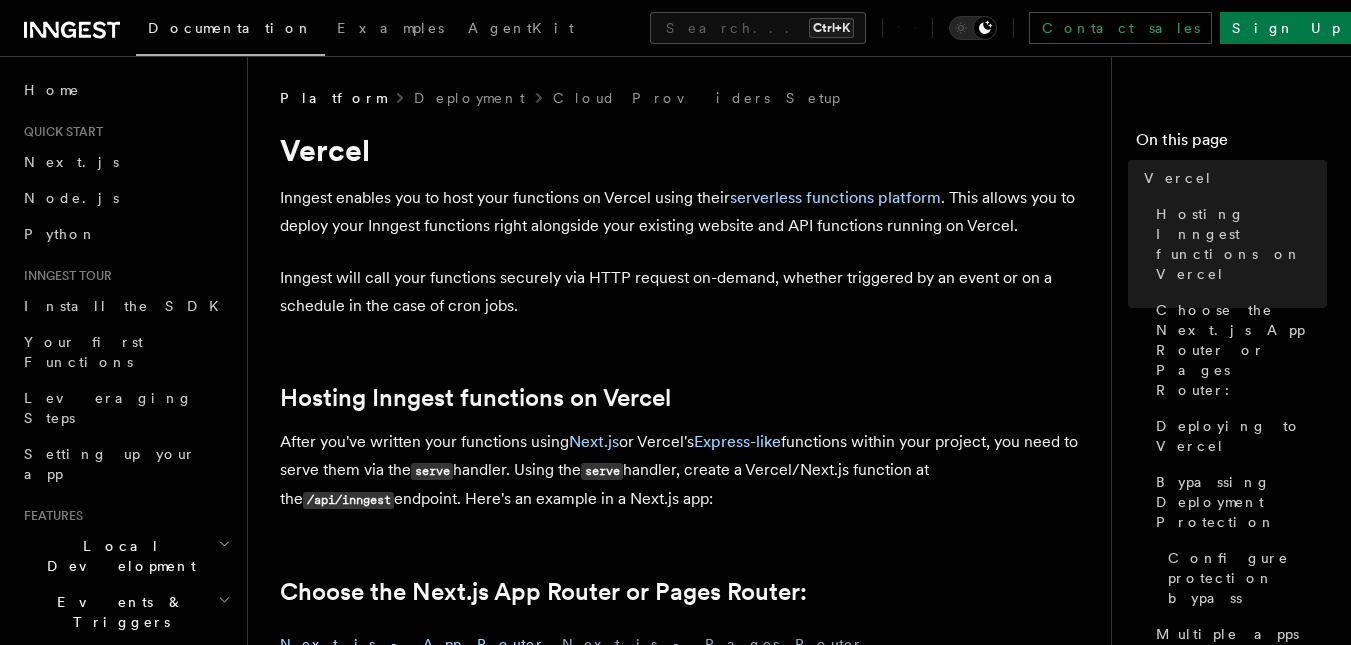 scroll, scrollTop: 0, scrollLeft: 0, axis: both 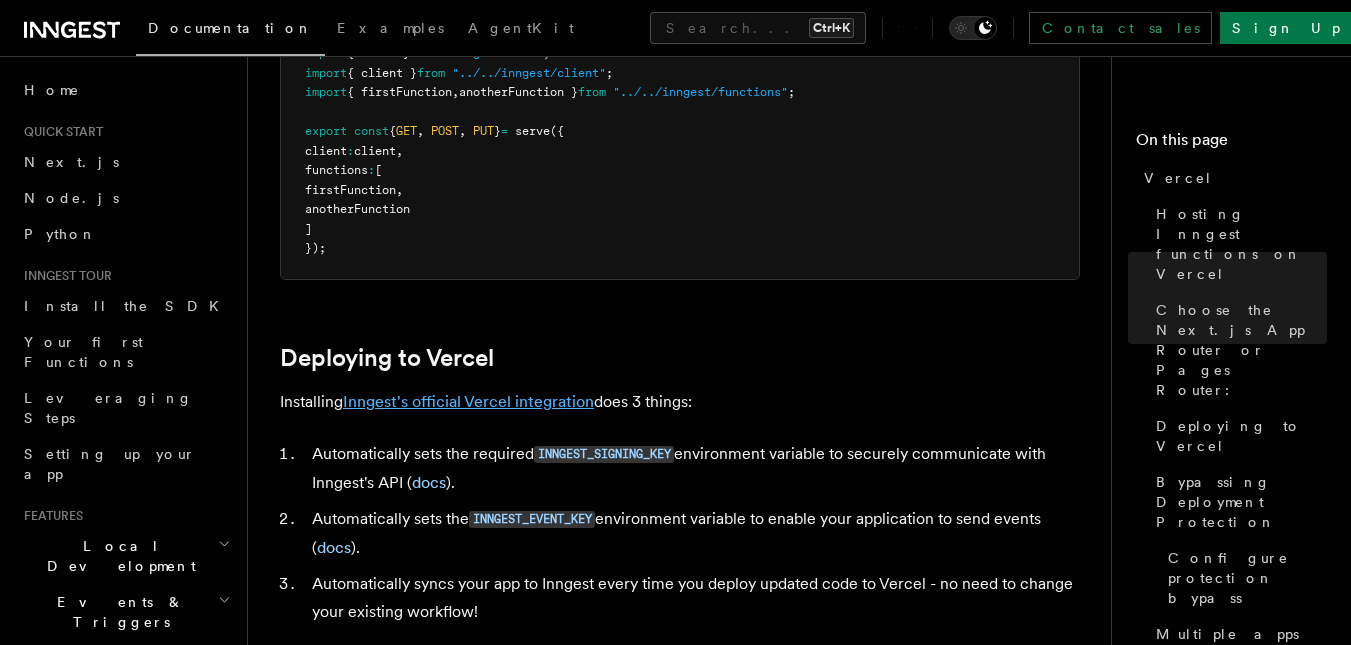 click on "Inngest's official Vercel integration" at bounding box center [468, 401] 